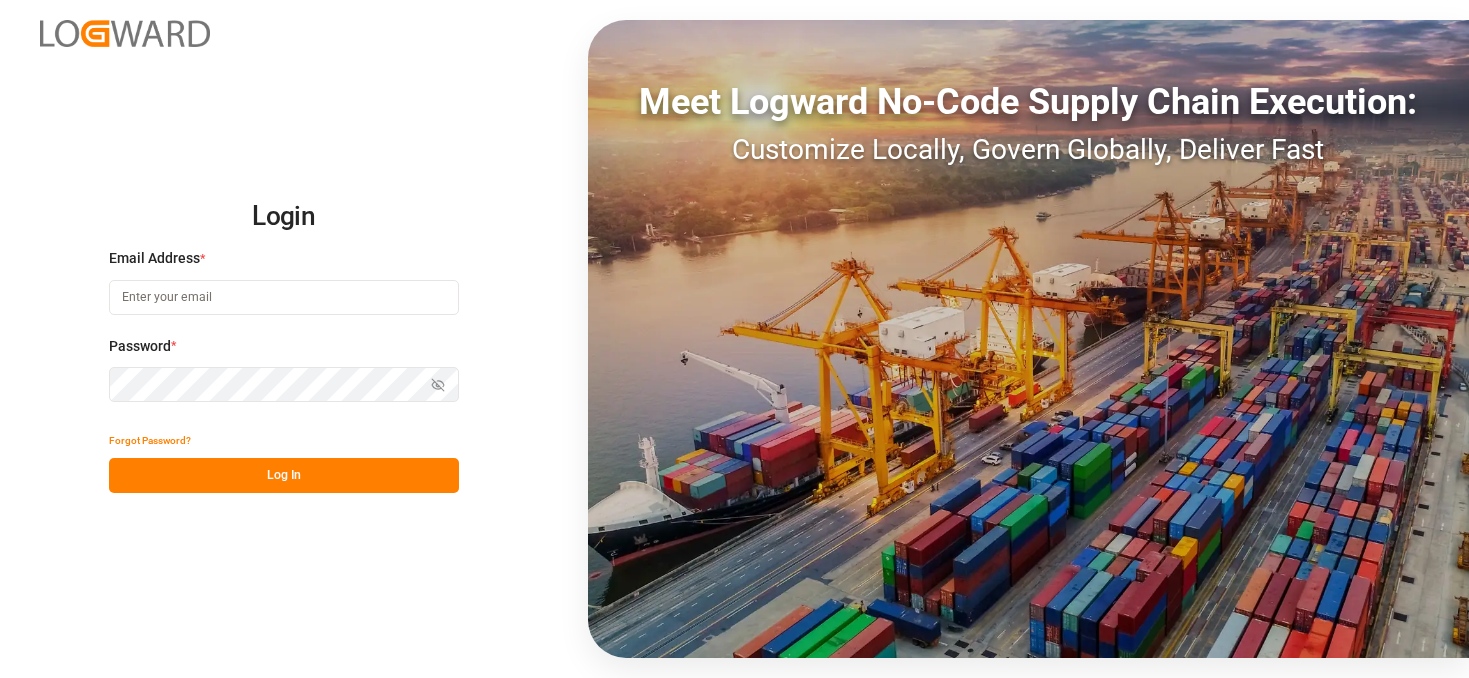 scroll, scrollTop: 0, scrollLeft: 0, axis: both 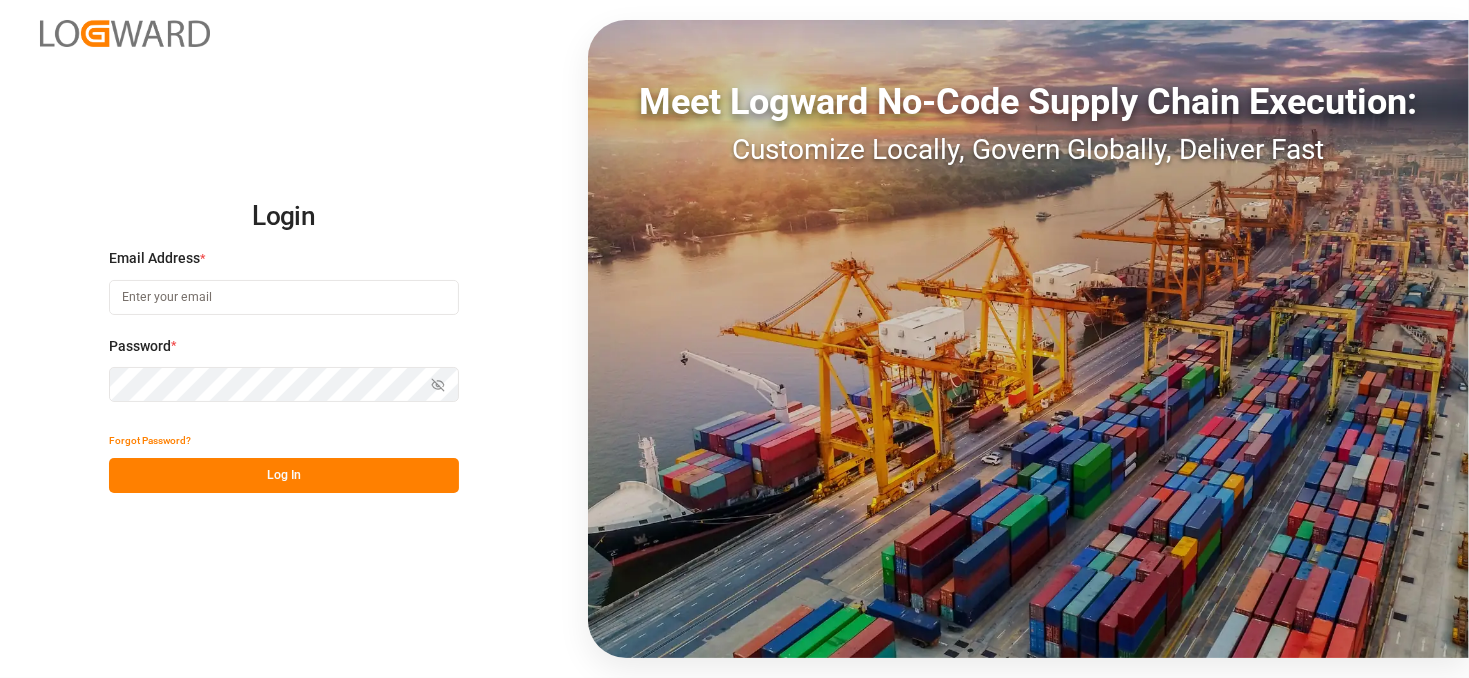 type on "[USERNAME]@[DOMAIN].com" 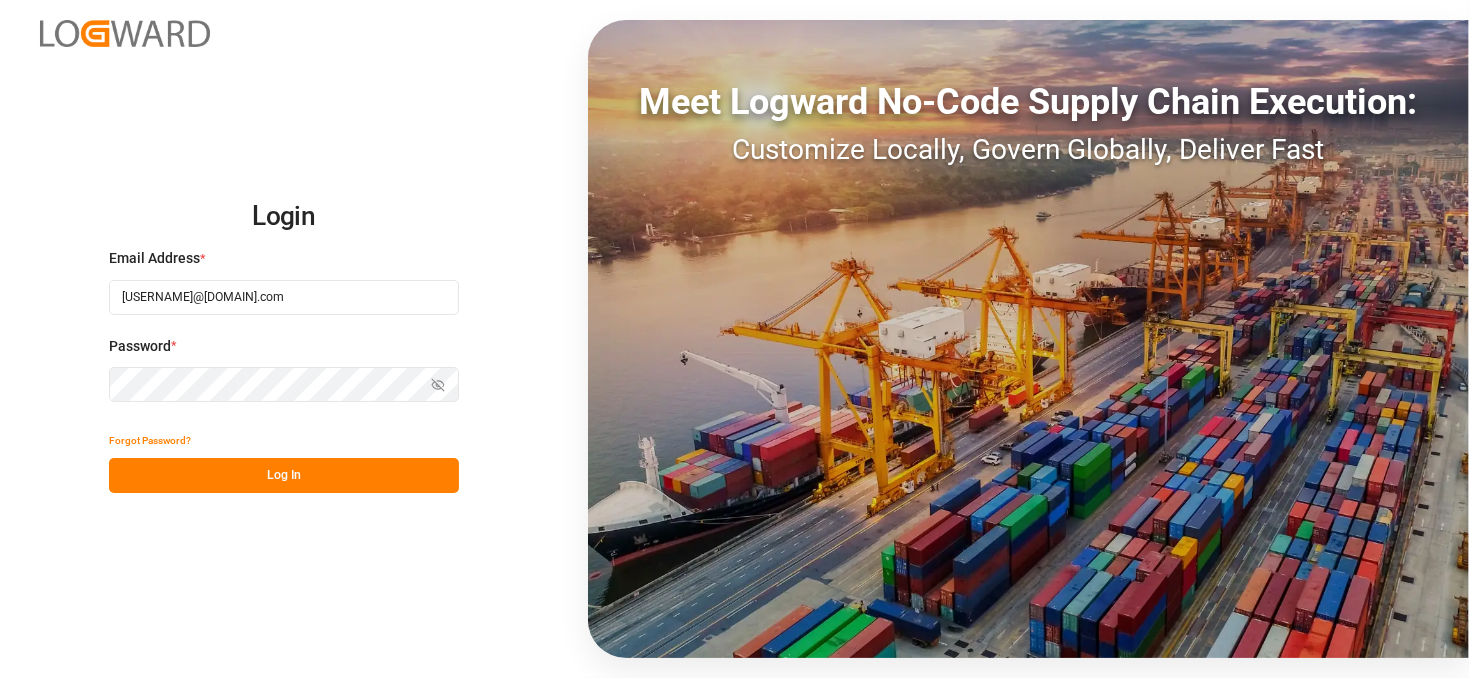 drag, startPoint x: 305, startPoint y: 466, endPoint x: 336, endPoint y: 461, distance: 31.400637 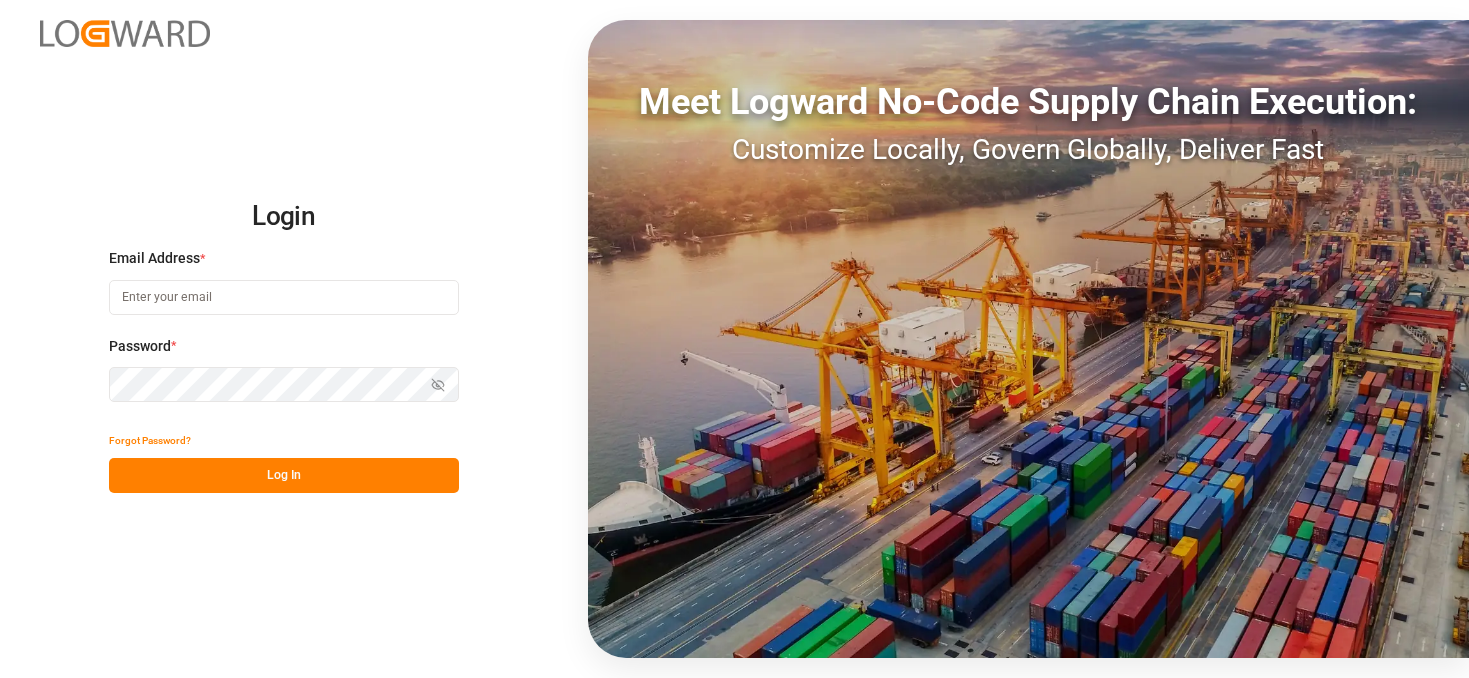 scroll, scrollTop: 0, scrollLeft: 0, axis: both 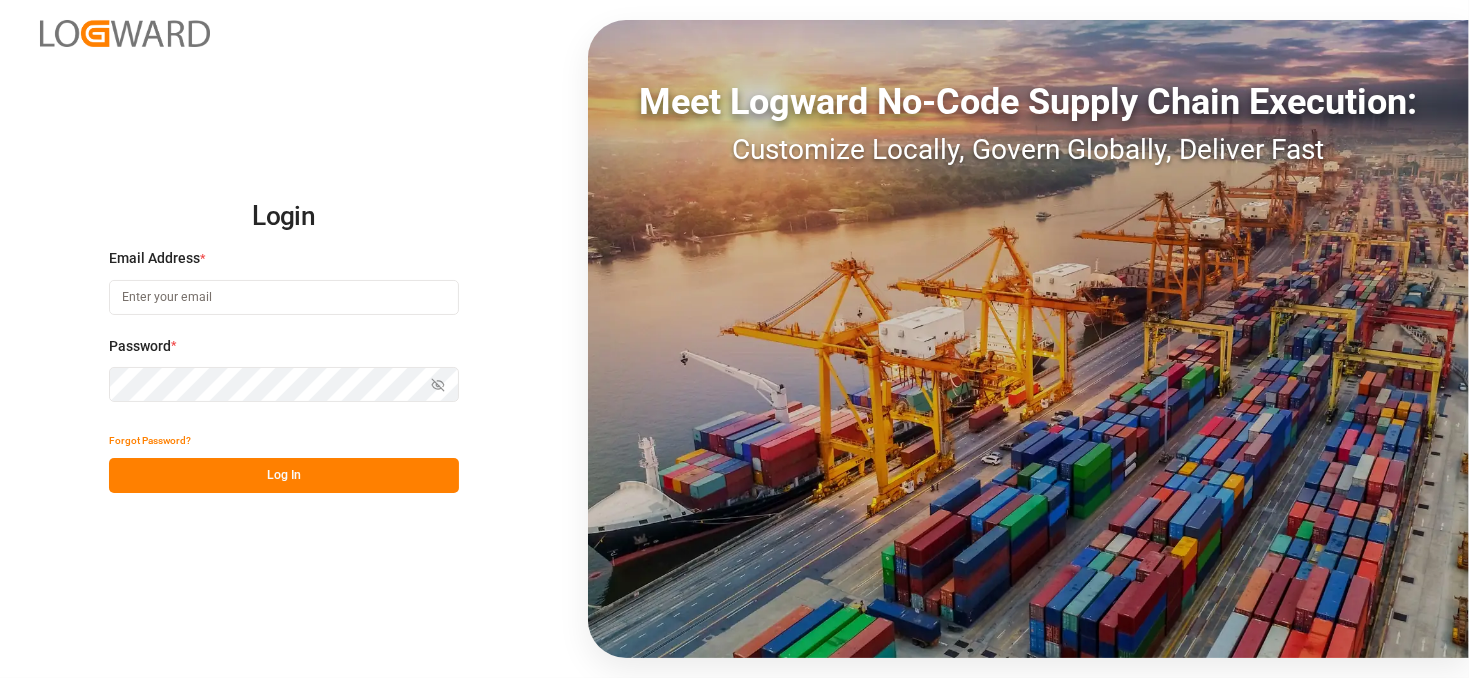 type on "[EMAIL]" 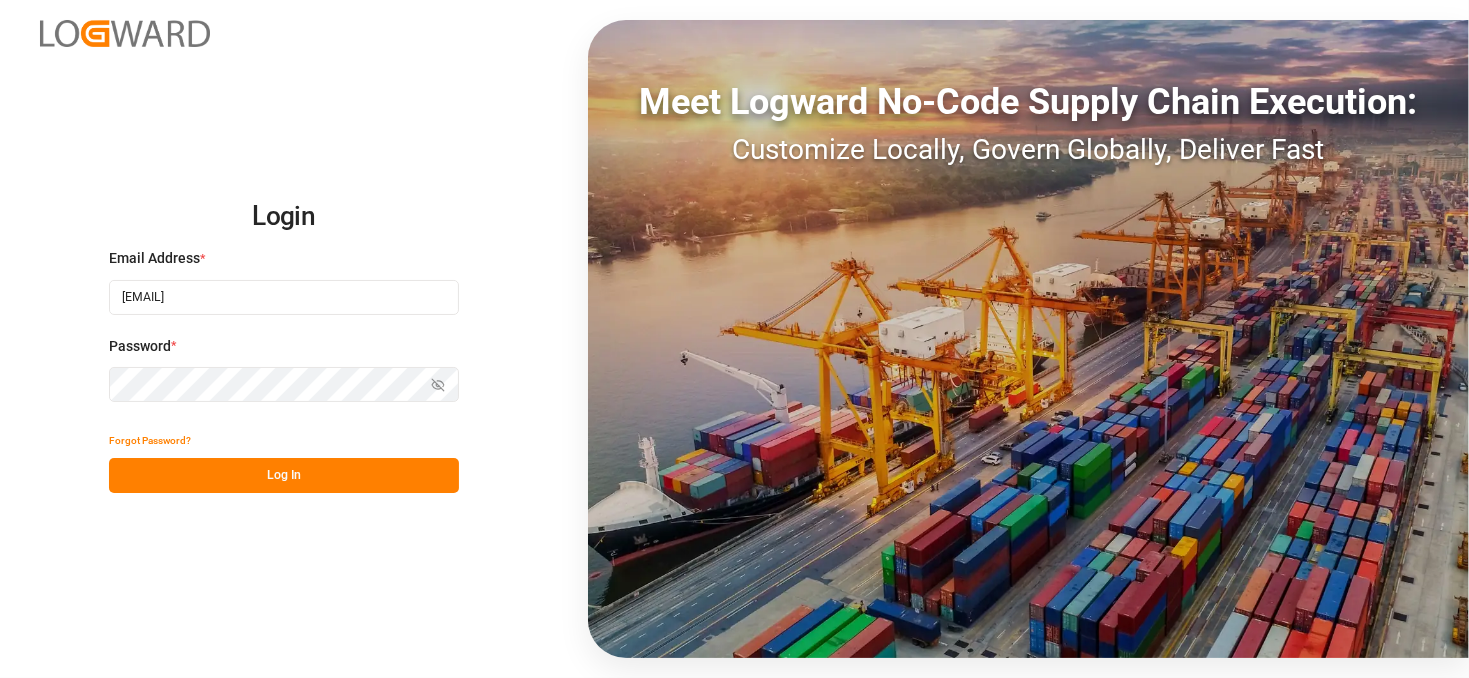 click on "Log In" at bounding box center [284, 475] 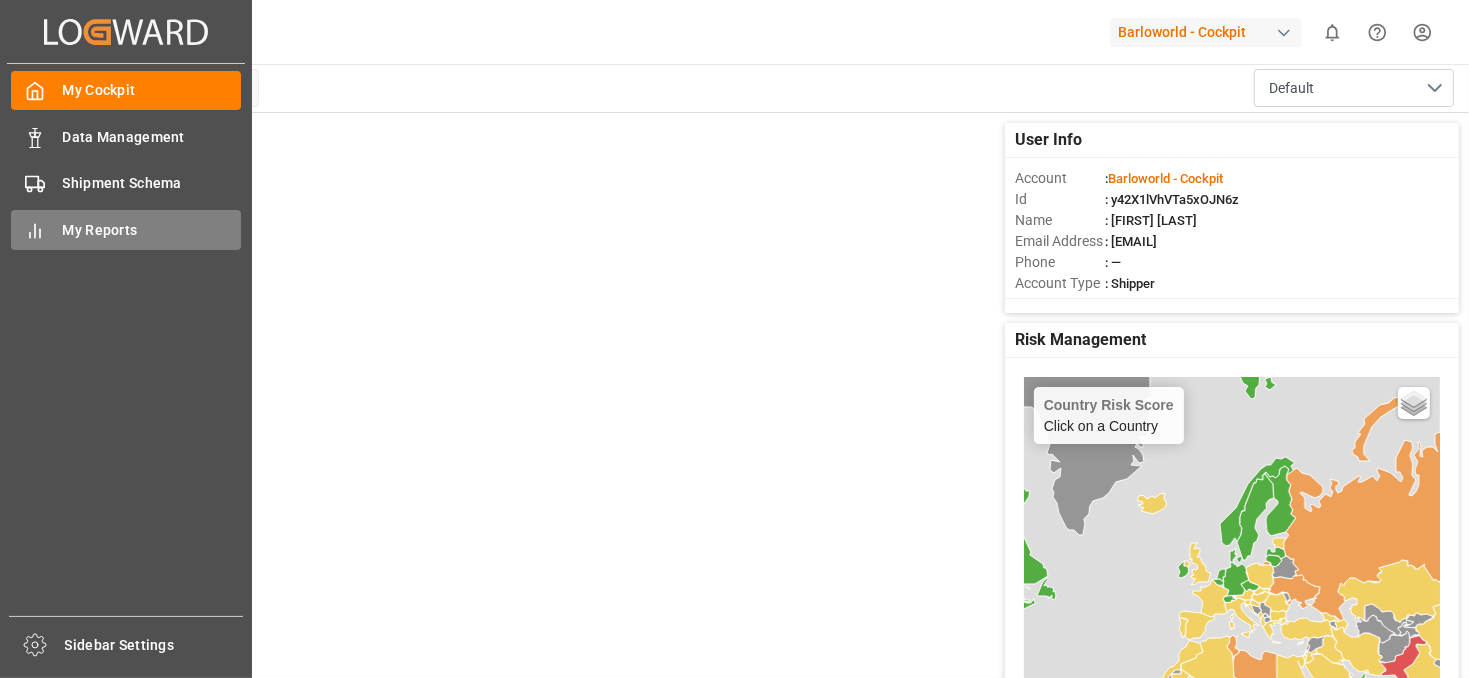 click on "My Reports My Reports" at bounding box center (126, 229) 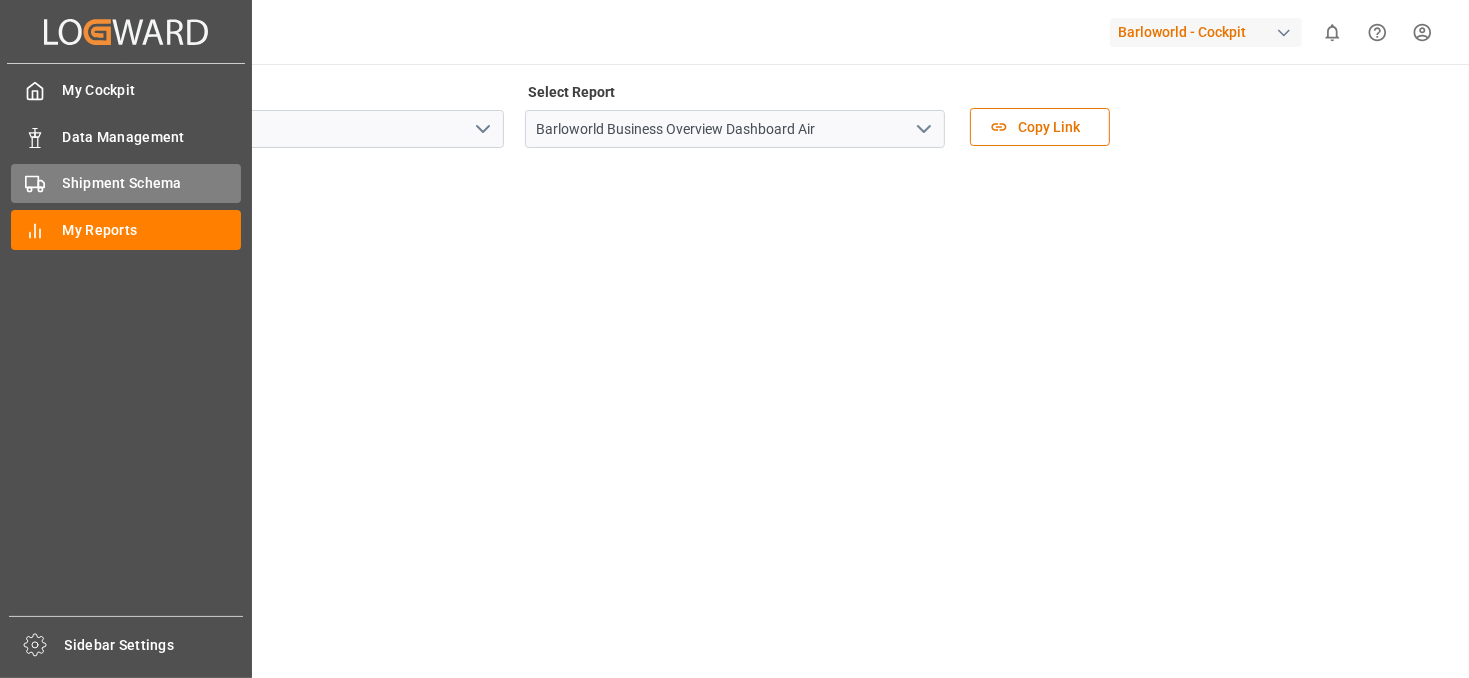 click on "Shipment Schema Shipment Schema" at bounding box center [126, 183] 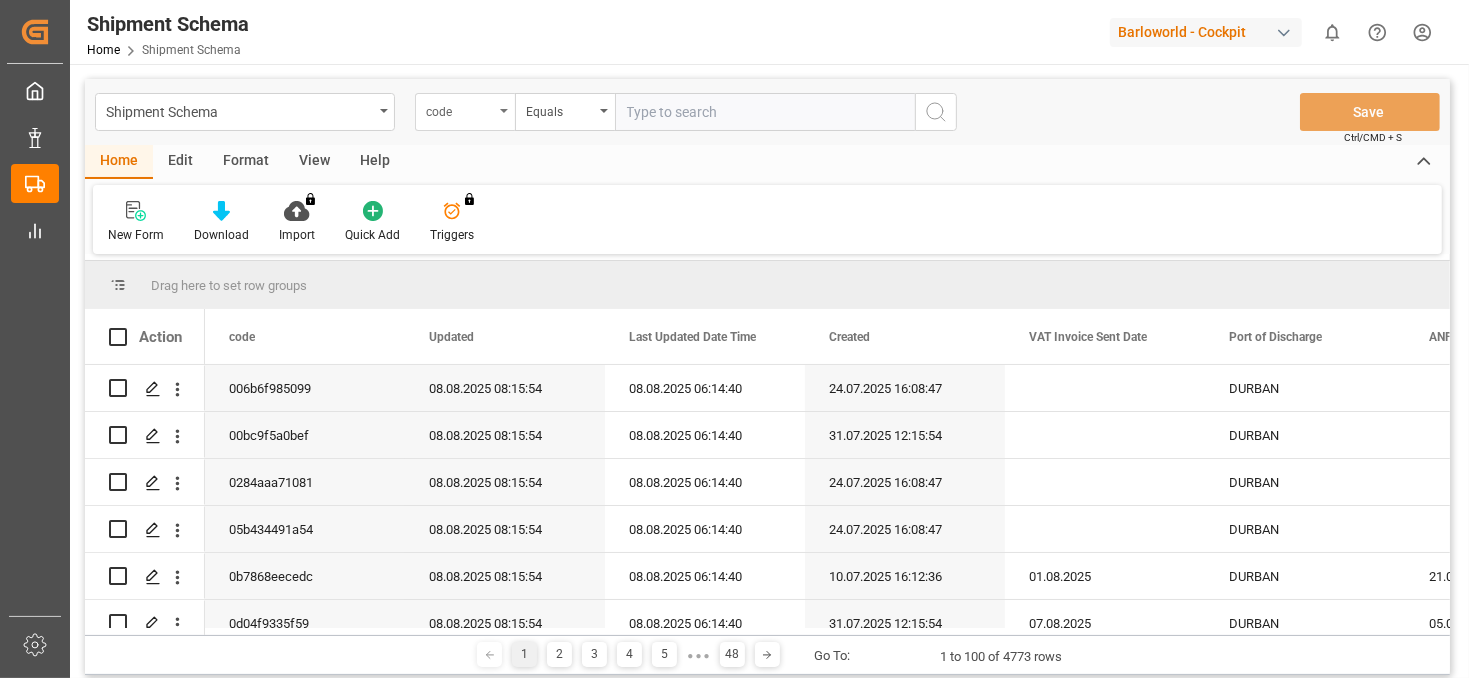 click on "code" at bounding box center [465, 112] 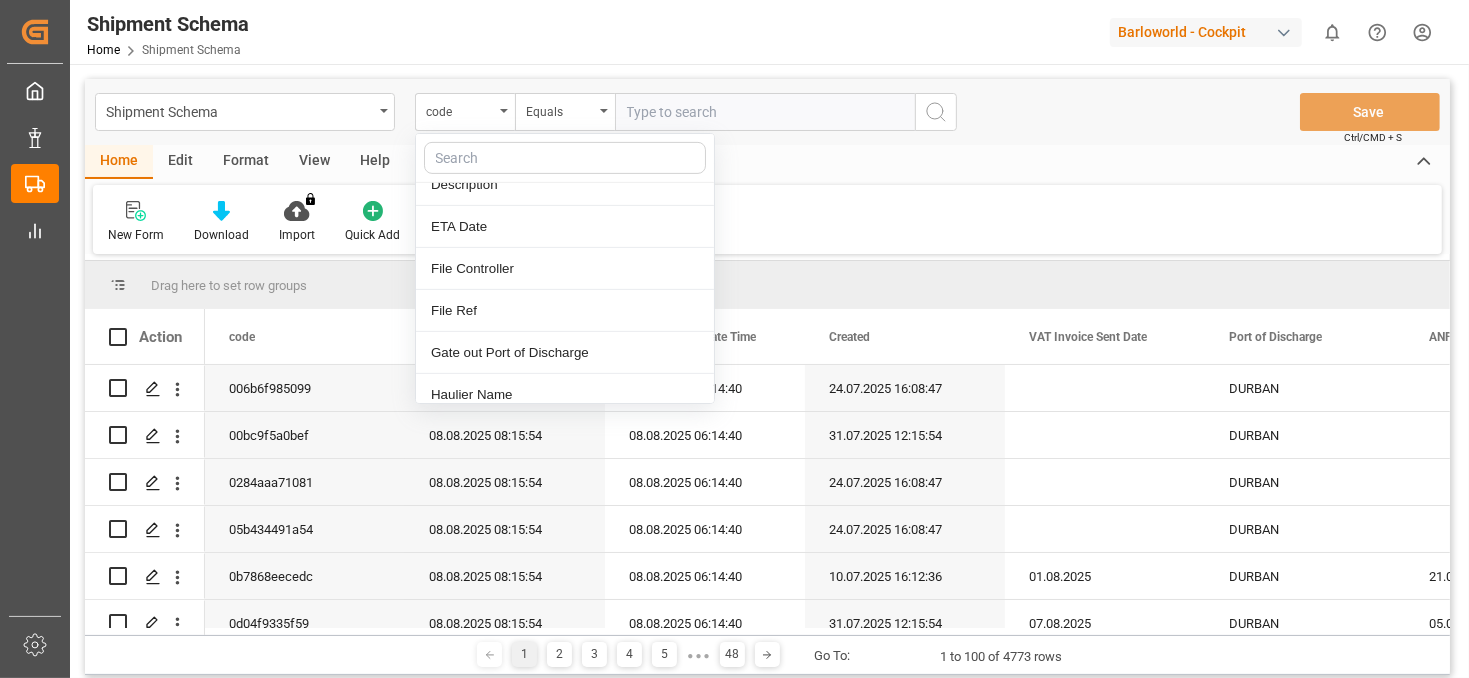 scroll, scrollTop: 700, scrollLeft: 0, axis: vertical 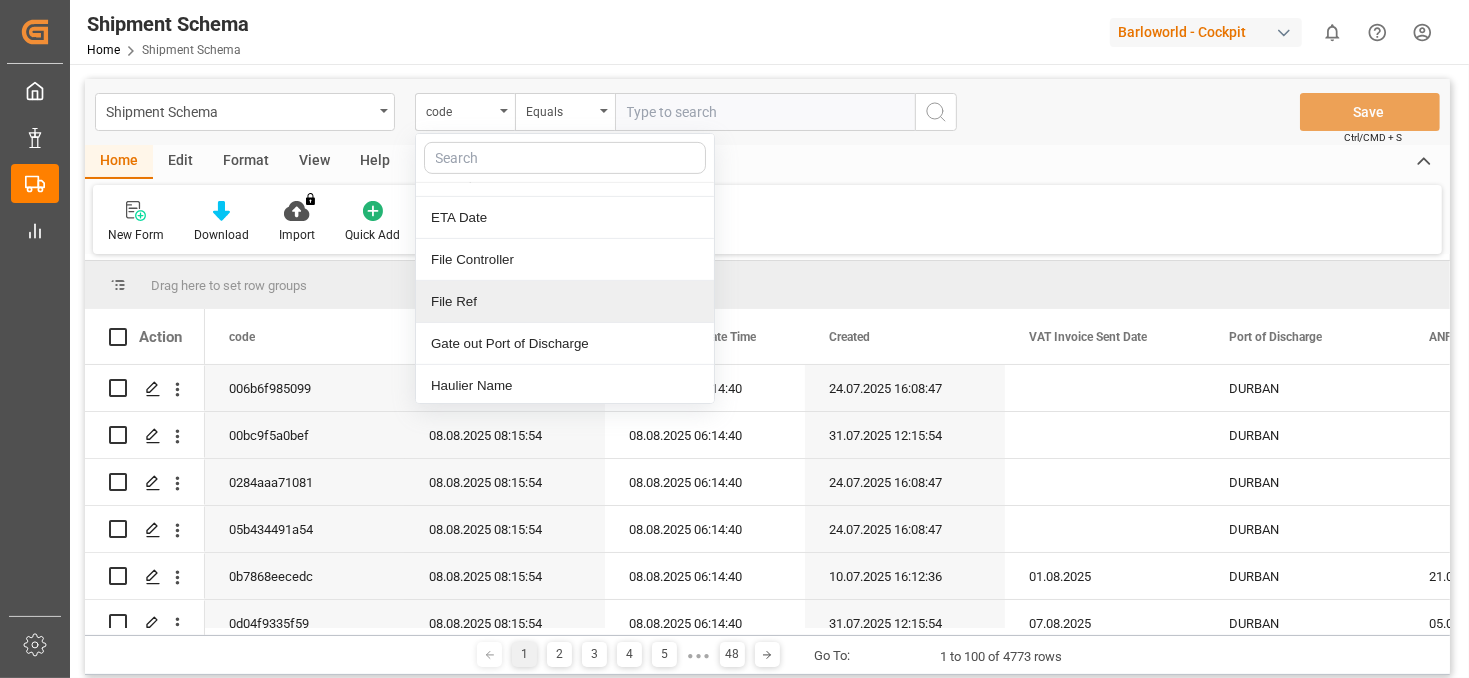 click on "File Ref" at bounding box center [565, 302] 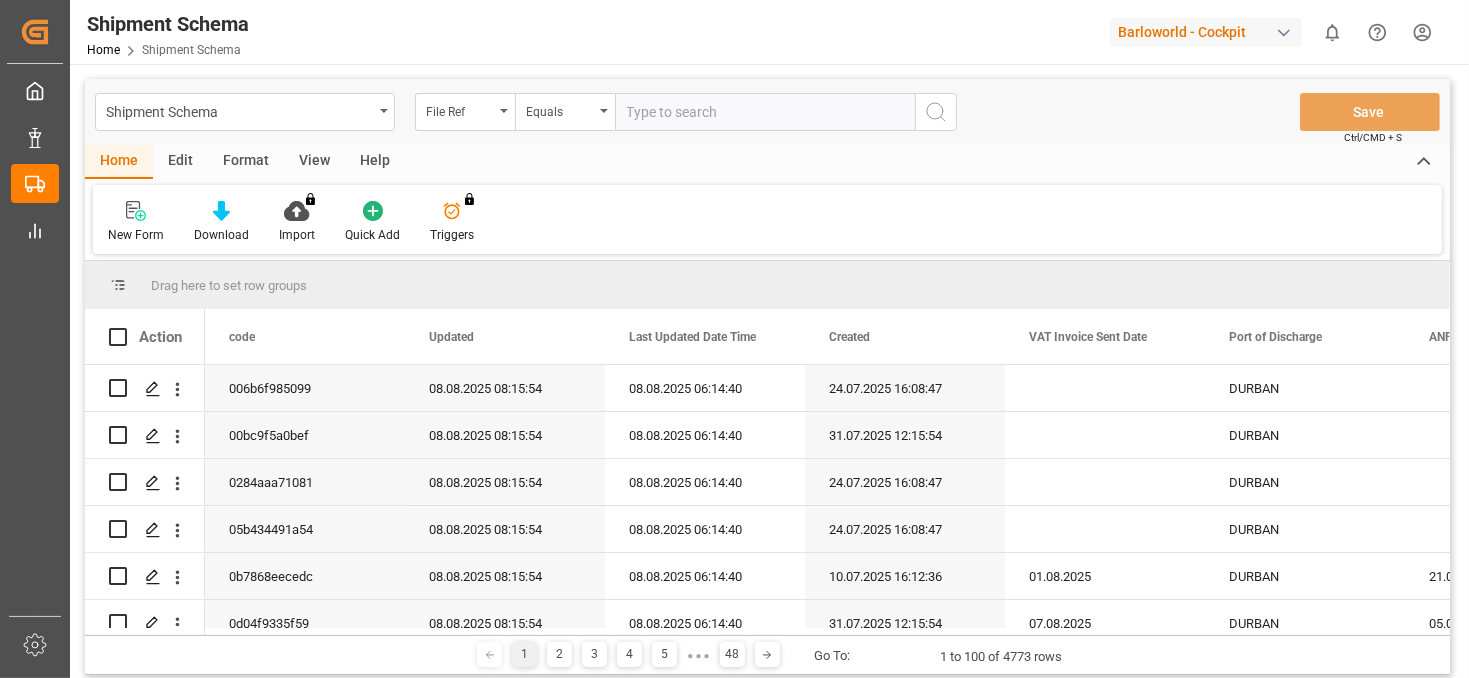 click at bounding box center (765, 112) 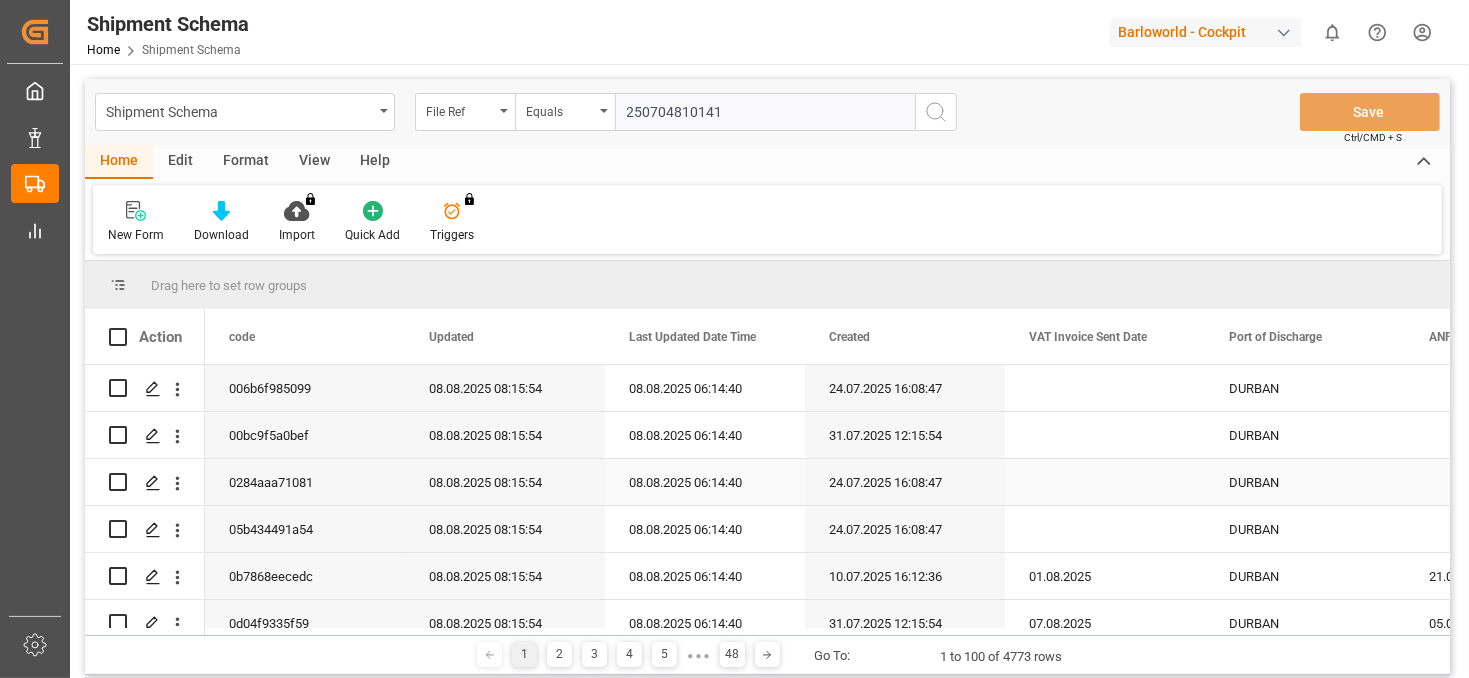 type on "2507048101414" 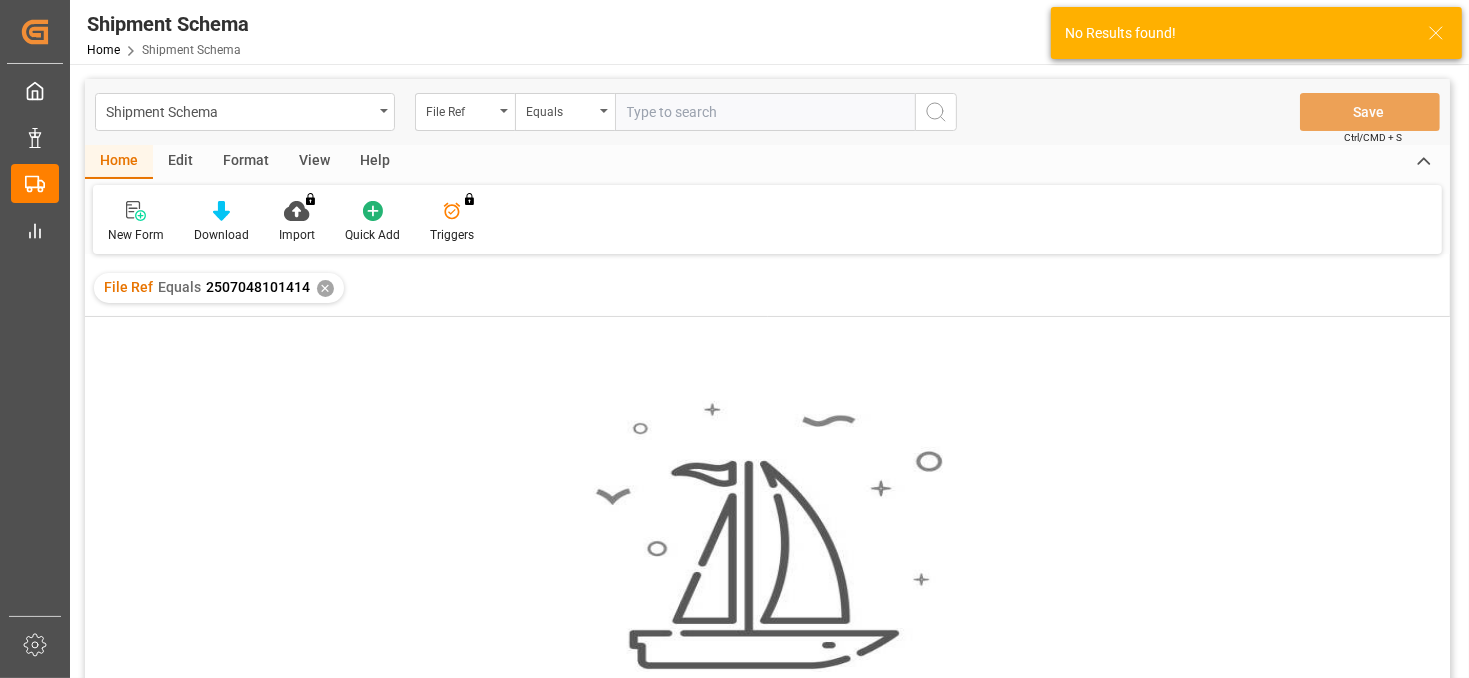 click on "✕" at bounding box center (325, 288) 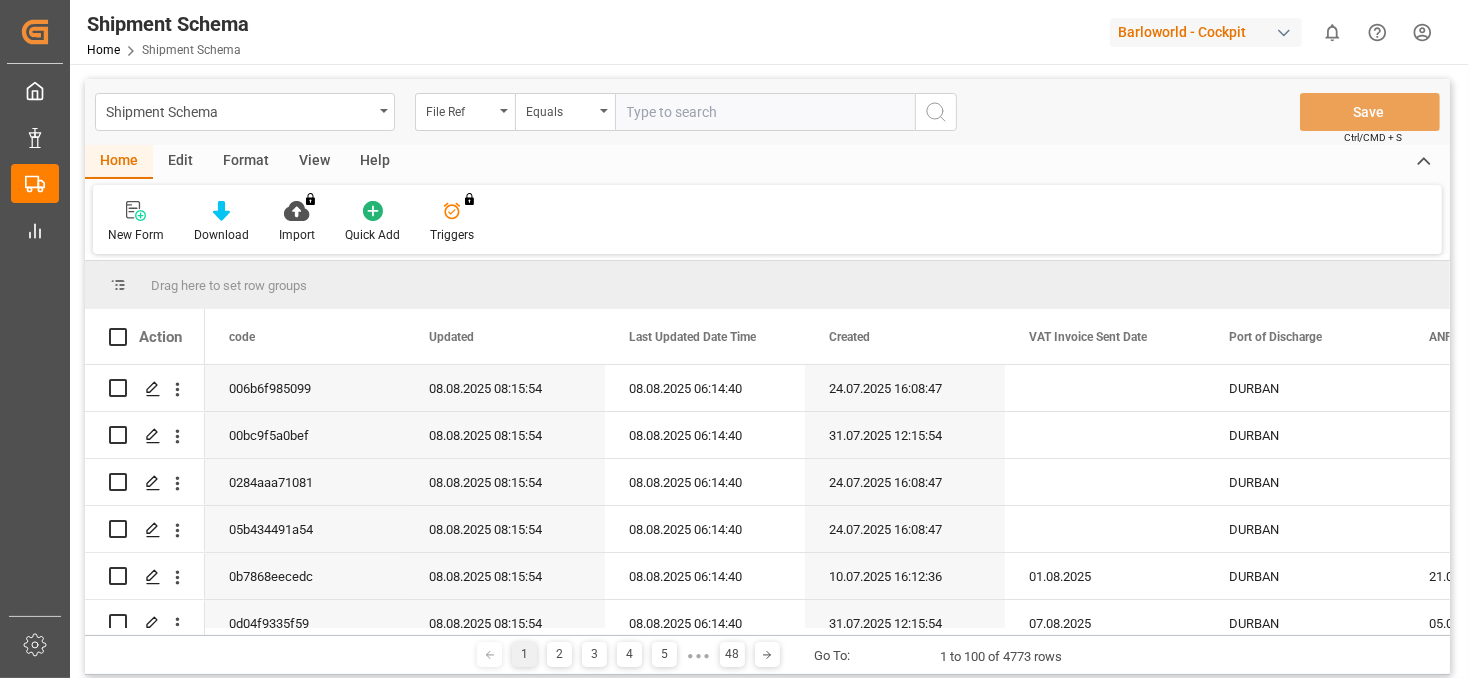 click at bounding box center (765, 112) 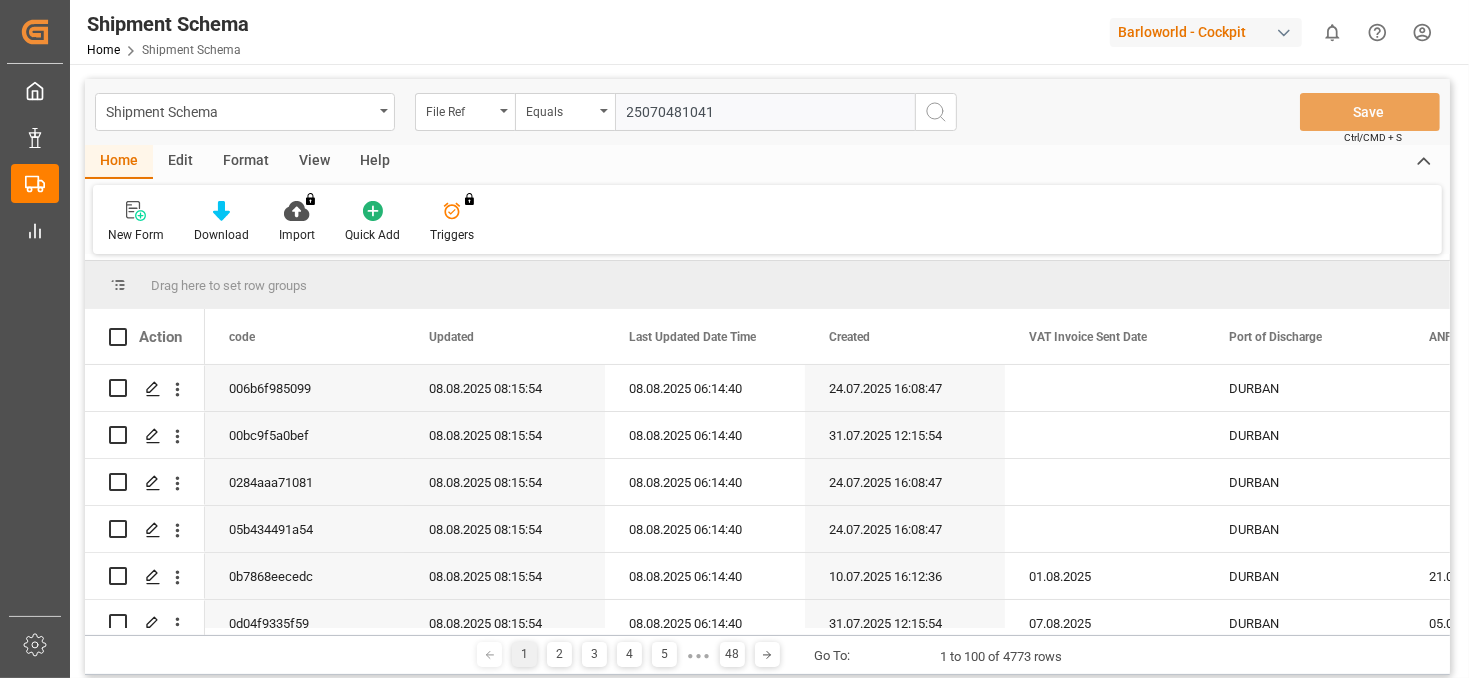 type on "250704810414" 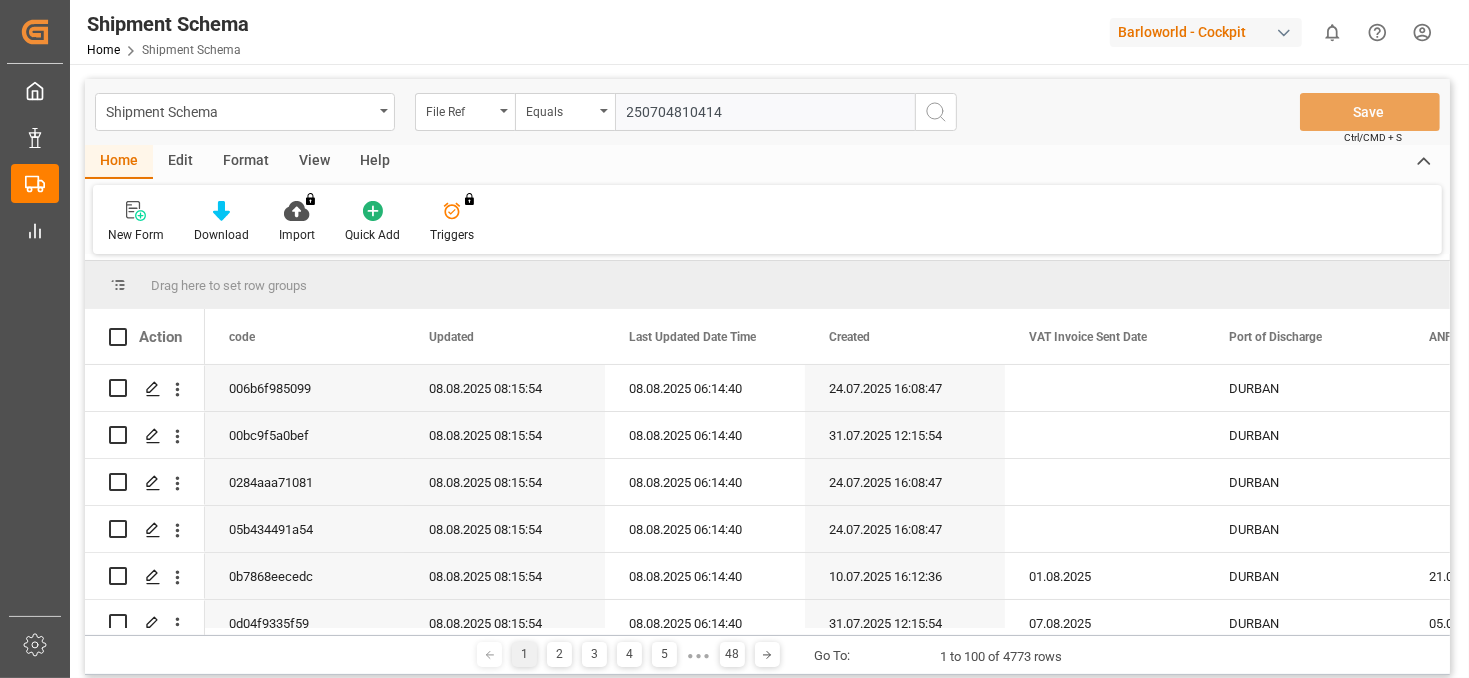 type 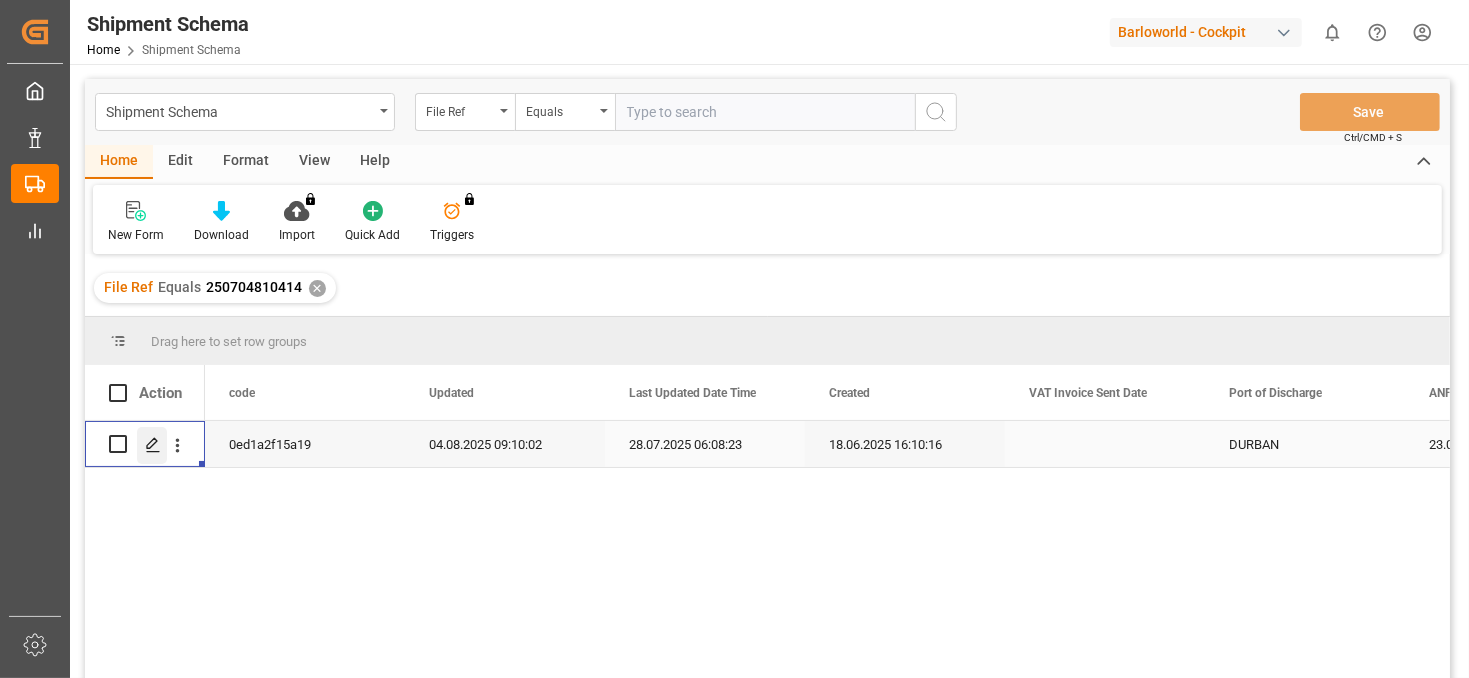 click at bounding box center (152, 445) 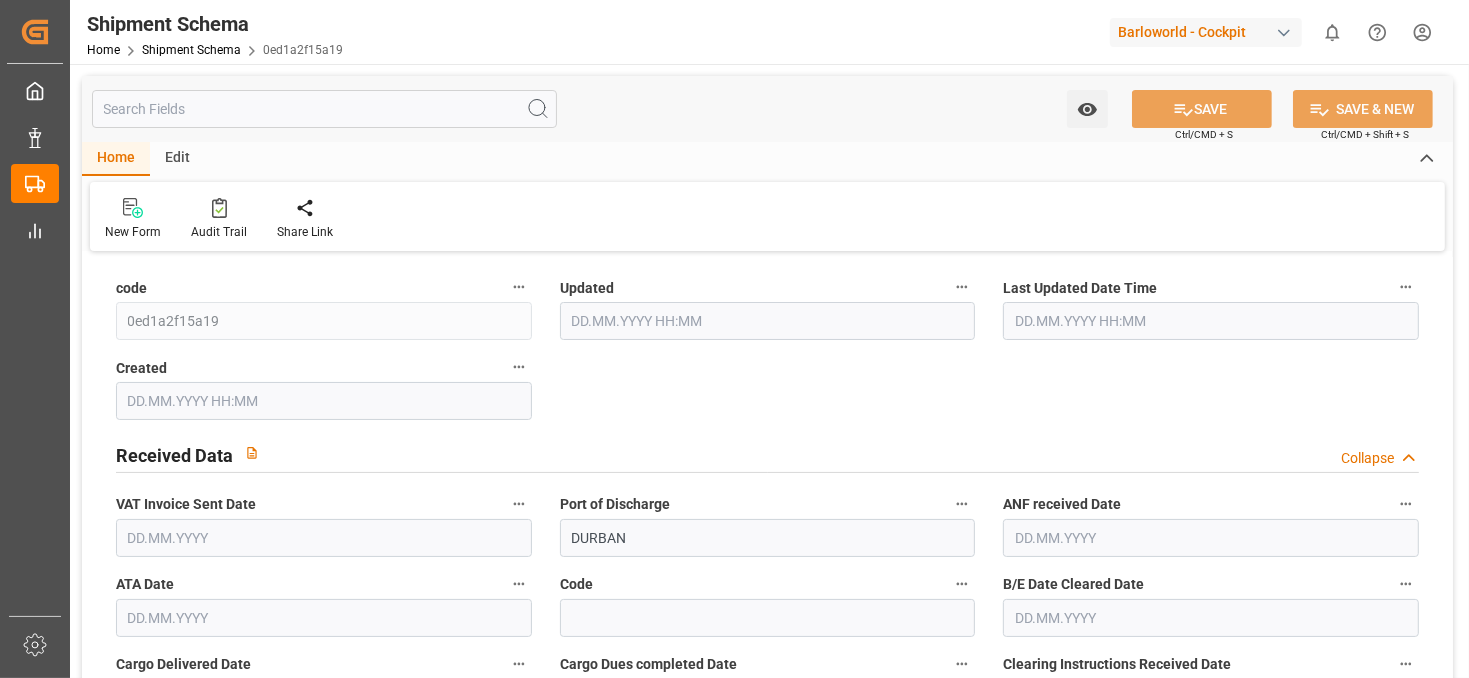 type on "9610444" 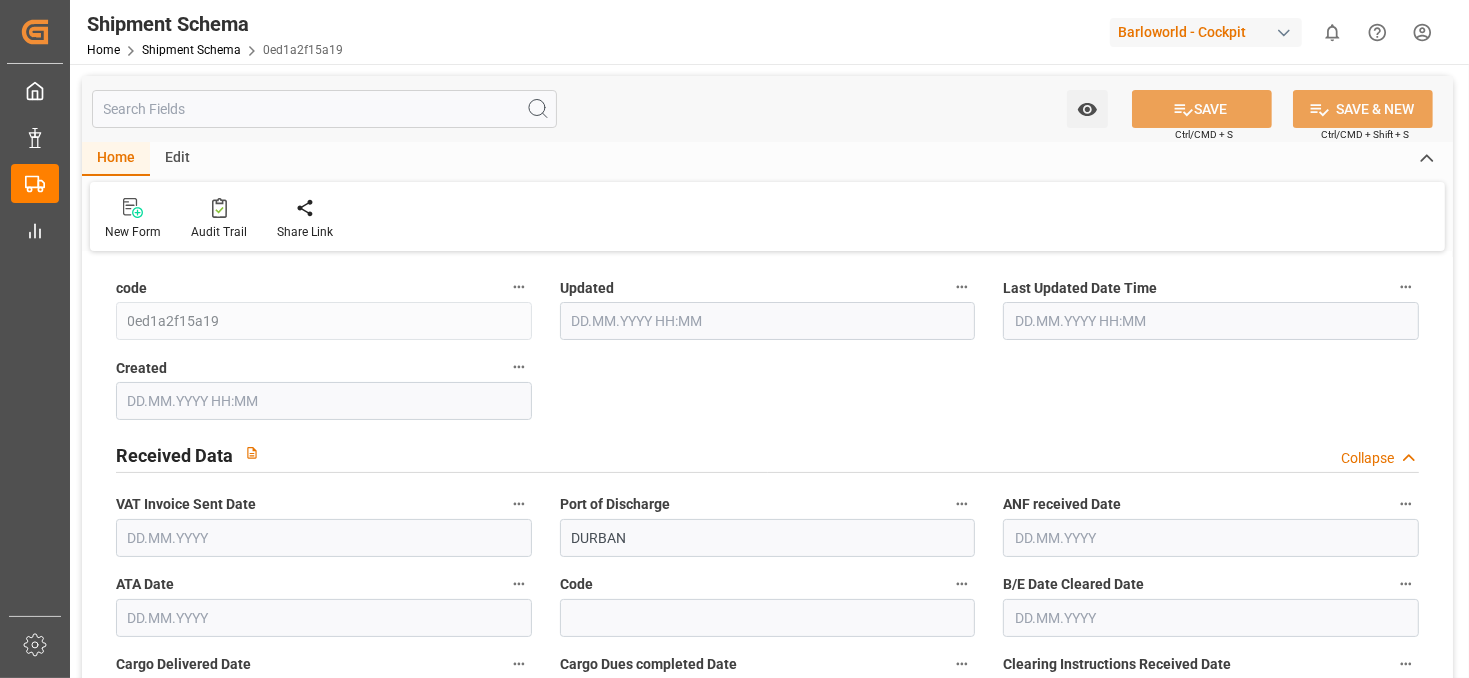 type on "0" 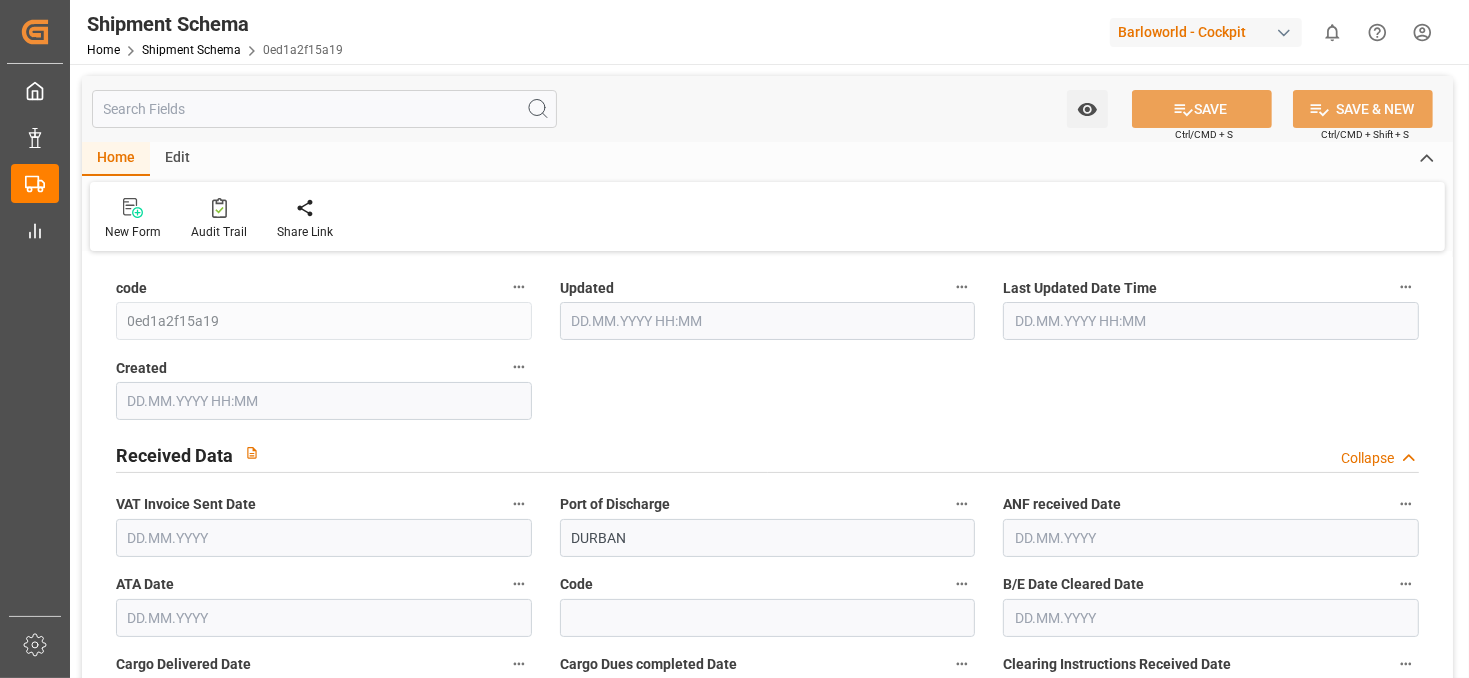 type on "0" 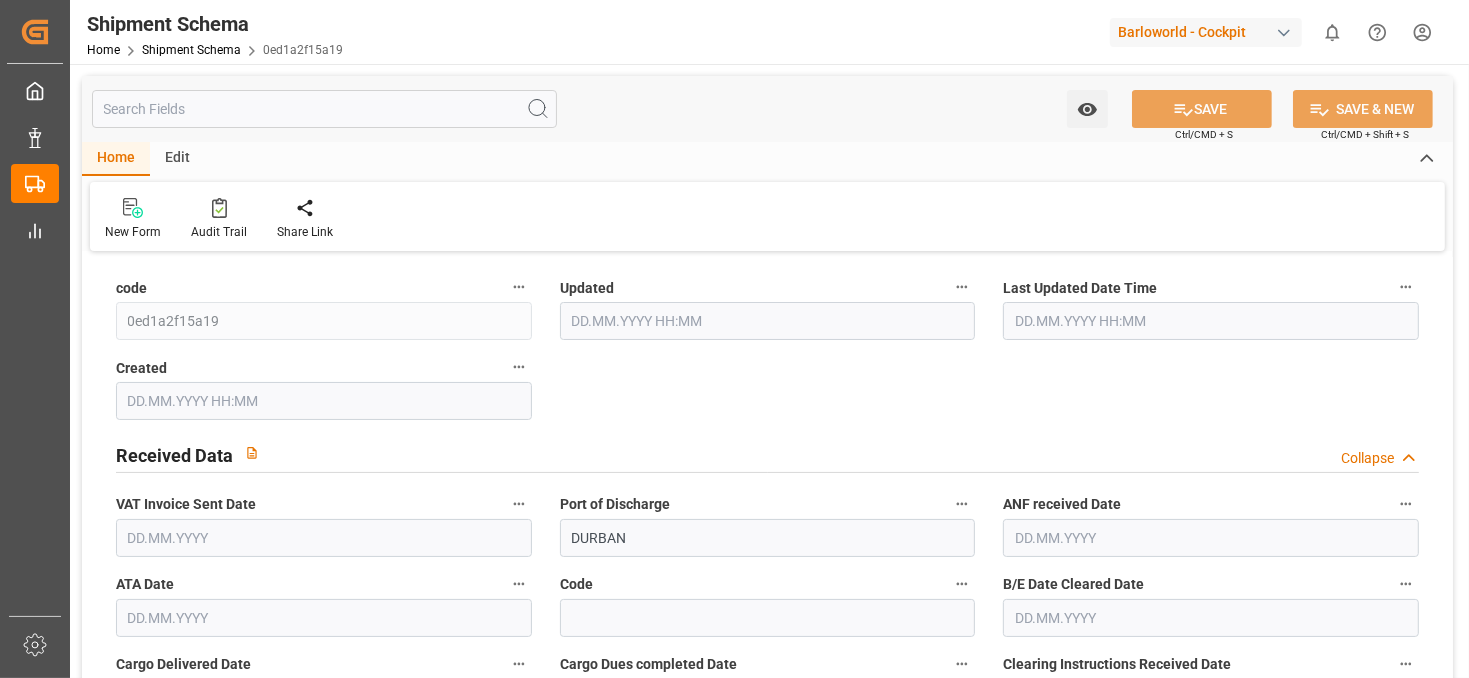 type on "26.06.2025" 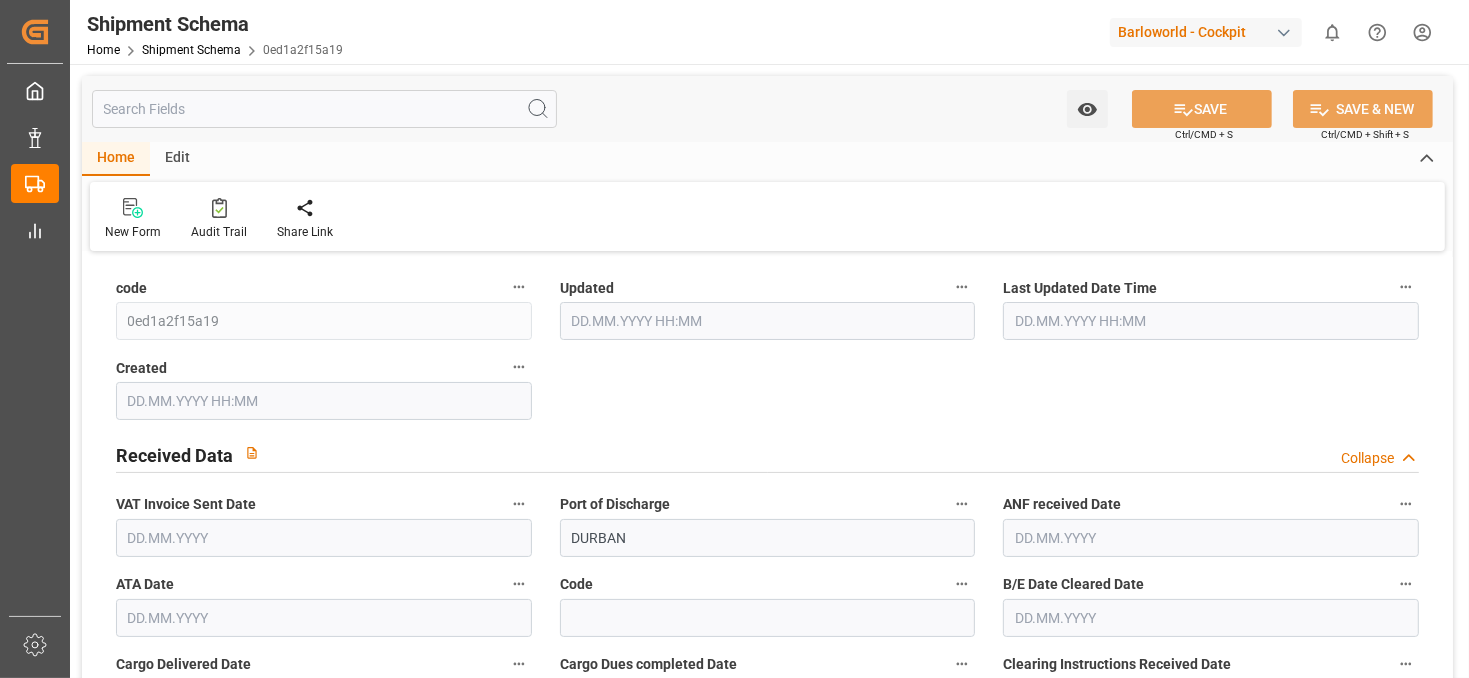 type on "18.06.2025 00:00" 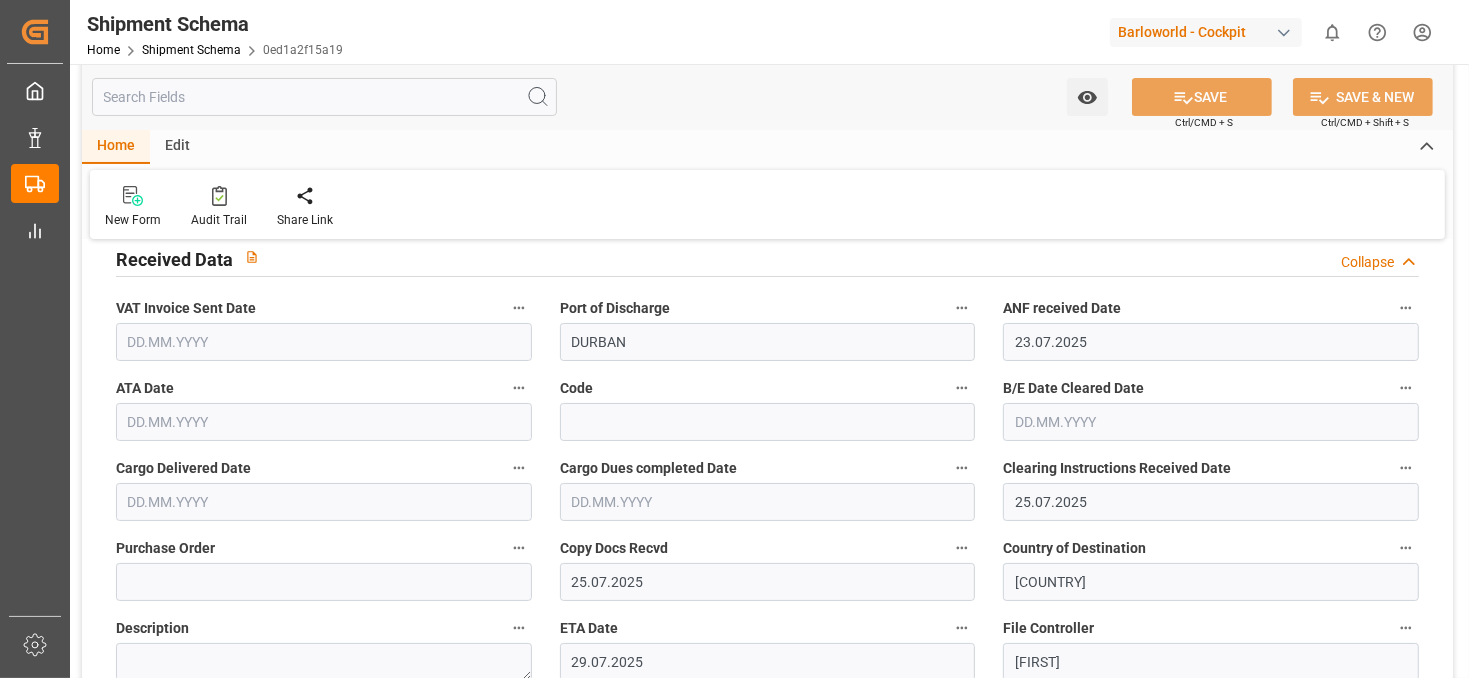 scroll, scrollTop: 200, scrollLeft: 0, axis: vertical 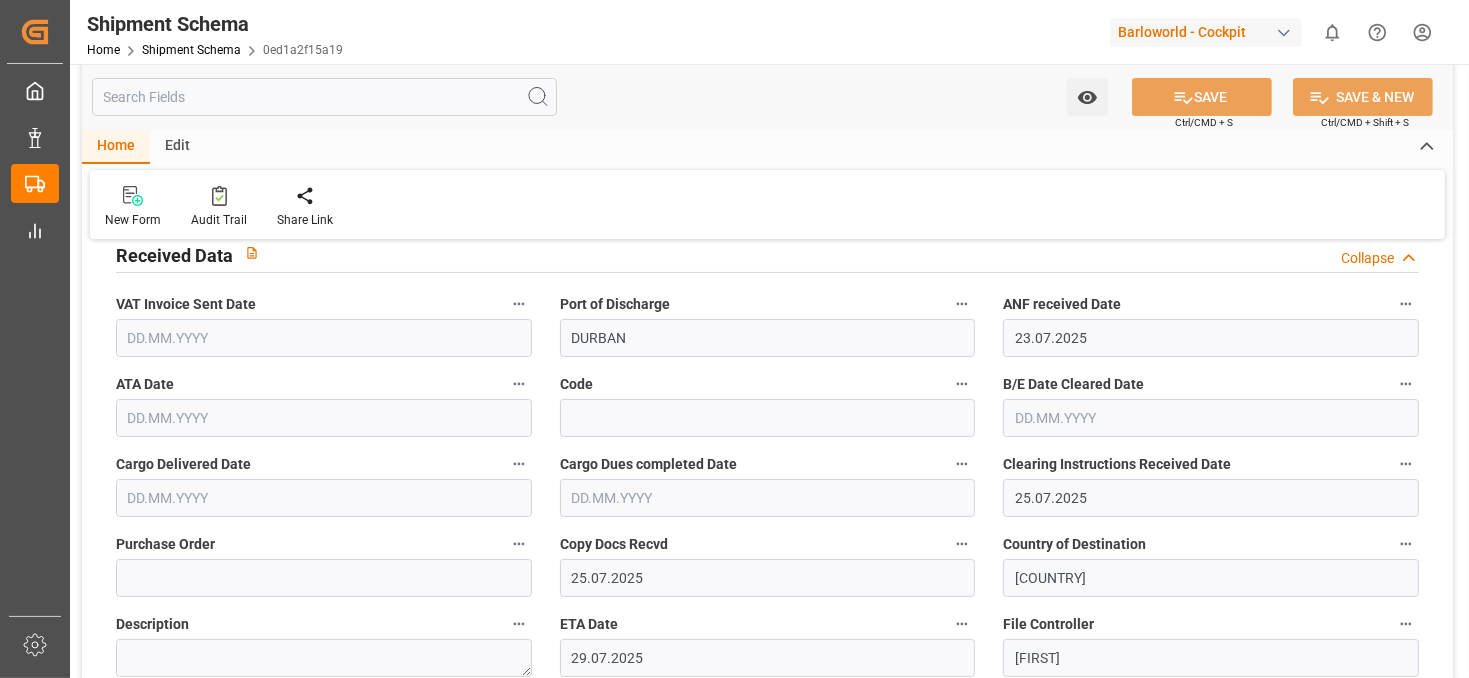 click on "Watch Option    SAVE Ctrl/CMD + S    SAVE & NEW Ctrl/CMD + Shift + S Home Edit New Form Audit Trail Share Link code     [HASH] Updated     [DATE] [TIME] Last Updated Date Time     [DATE] [TIME] Created     [DATE] [TIME]   Received Data Collapse VAT Invoice Sent Date     Port of Discharge     [CITY] ANF received Date     [DATE] ATA Date     Code     B/E Date Cleared Date     Cargo Delivered Date     Cargo Dues completed Date     Clearing Instructions Received Date     [DATE] Purchase Order     Copy Docs Recvd     [DATE] Country of Destination     [COUNTRY] Description     ETA Date     [DATE] File Controller     [FIRST] File Ref     [NUMBER] Gate out Port of Discharge     Haulier Name     PREMIER GROUP House Bill     Master Bill     MOLU18007461273 Inspection Date     Landside Invoice Sent Date     Machine Model     938 MSO No     AVBPX POD Sent Date     Remarks     [DATE]: REQUESTED PL Responsible Party     Revised ETA     [DATE] Serial No     KWS00537 Service Type" at bounding box center (767, 2231) 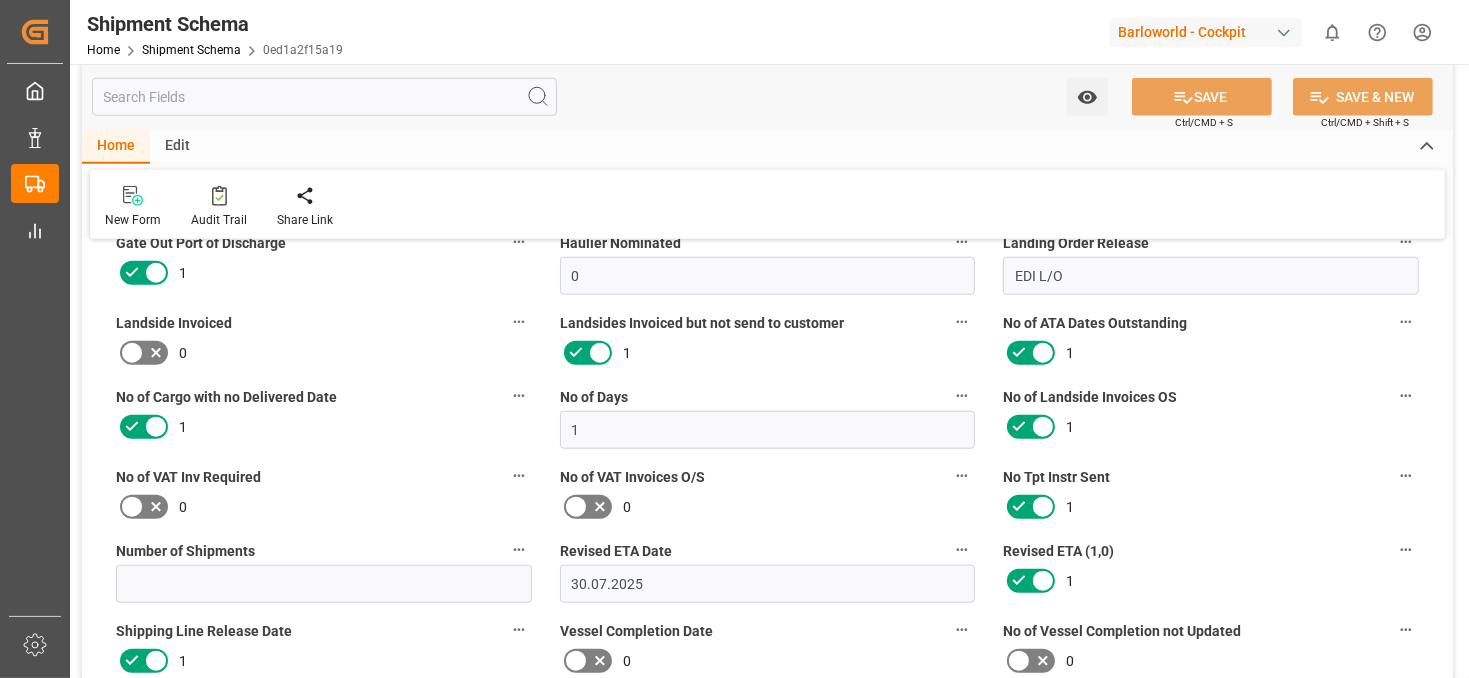 scroll, scrollTop: 1600, scrollLeft: 0, axis: vertical 